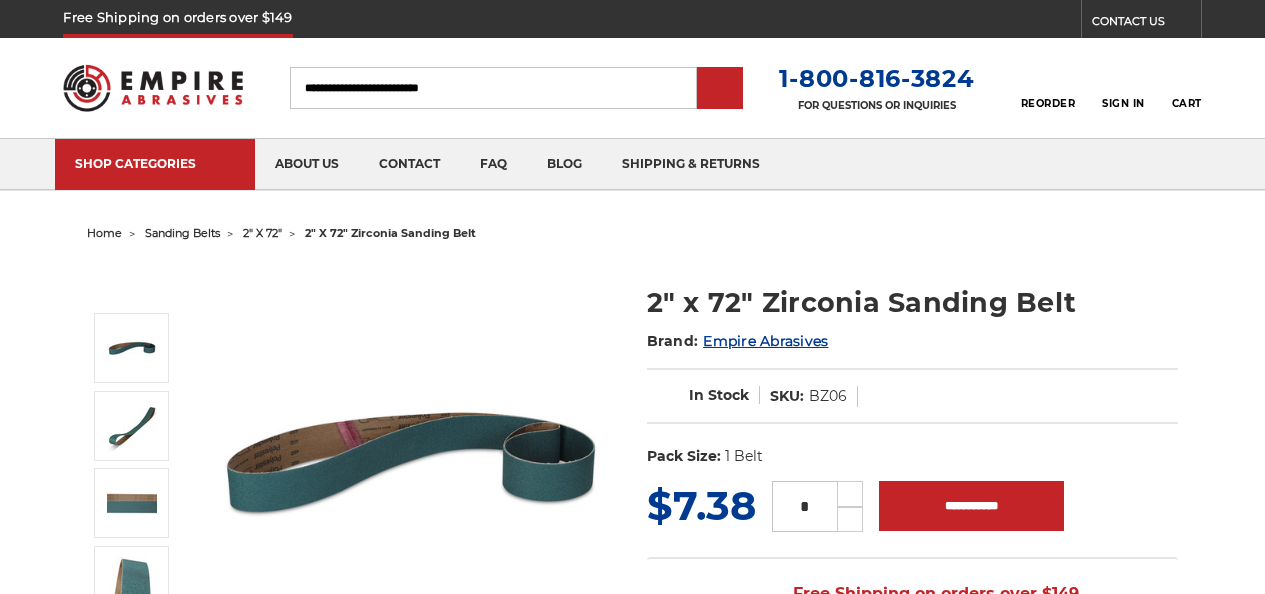 scroll, scrollTop: 0, scrollLeft: 0, axis: both 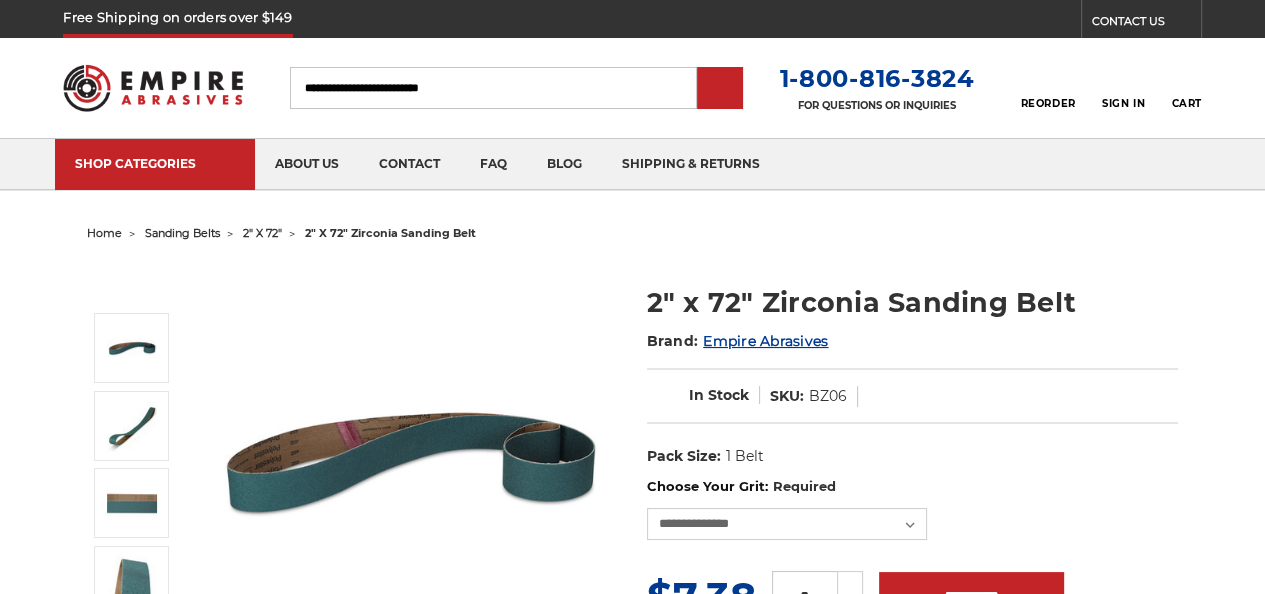 click on "2" x 72"" at bounding box center (262, 233) 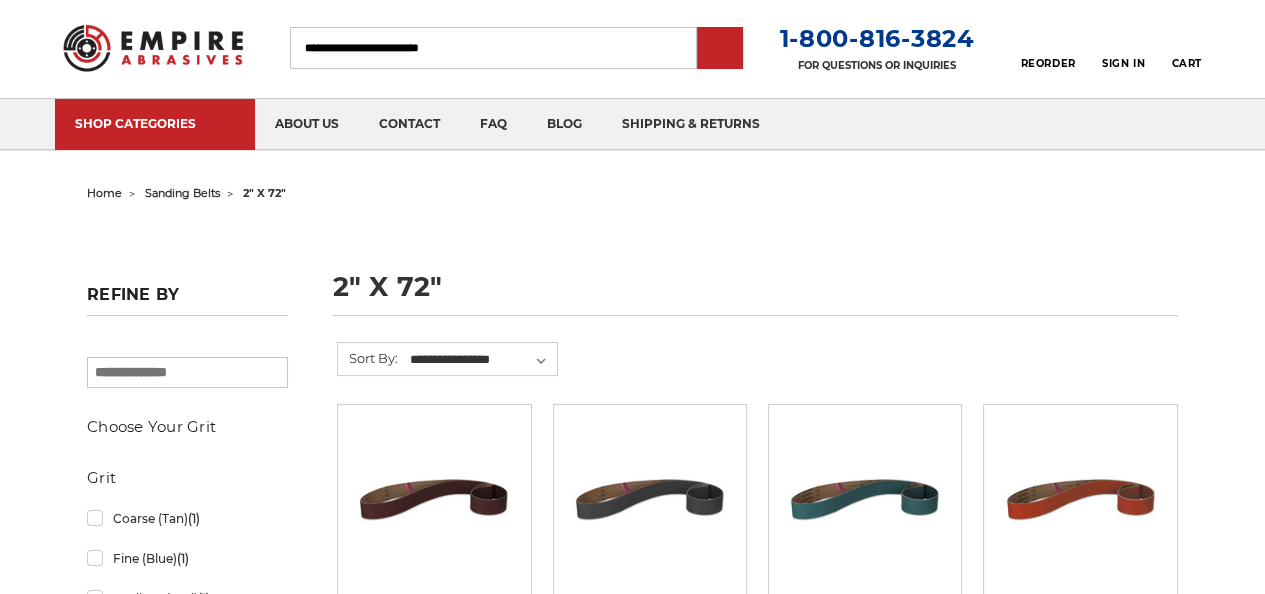 scroll, scrollTop: 80, scrollLeft: 0, axis: vertical 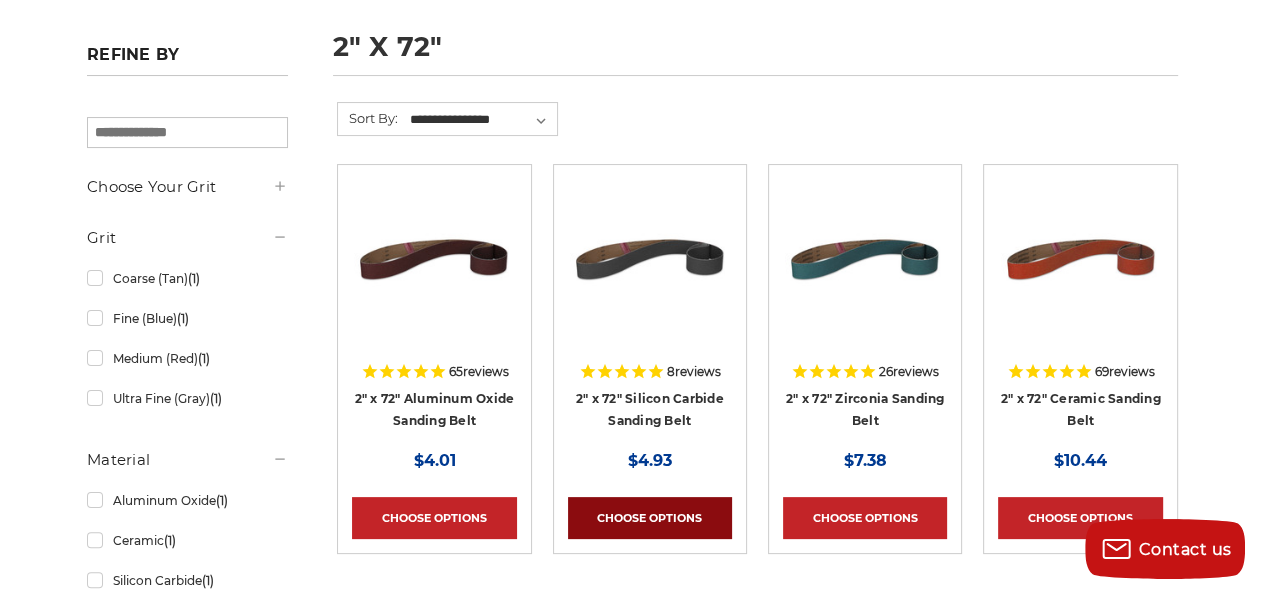 click on "Choose Options" at bounding box center [650, 518] 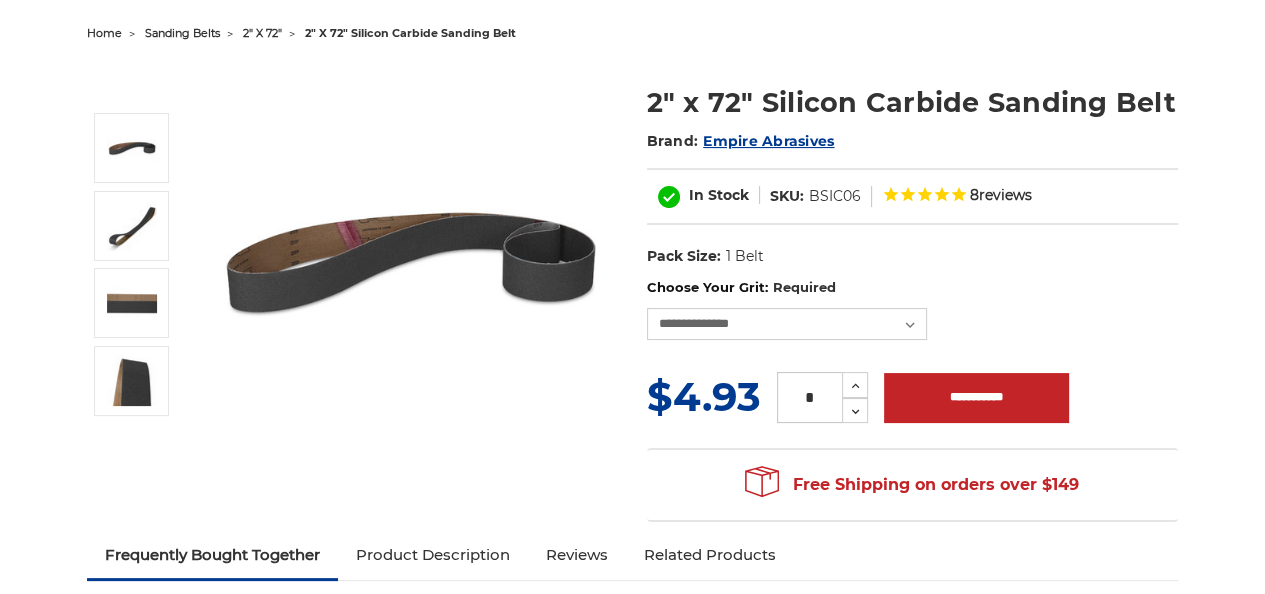 scroll, scrollTop: 240, scrollLeft: 0, axis: vertical 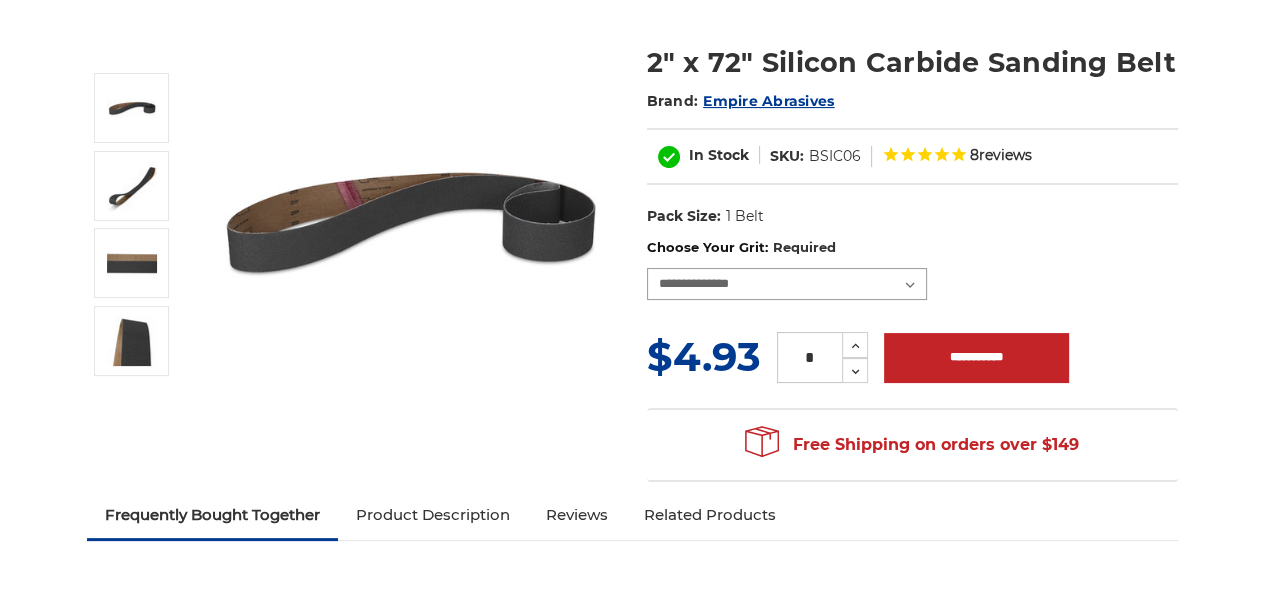 click on "**********" at bounding box center [787, 284] 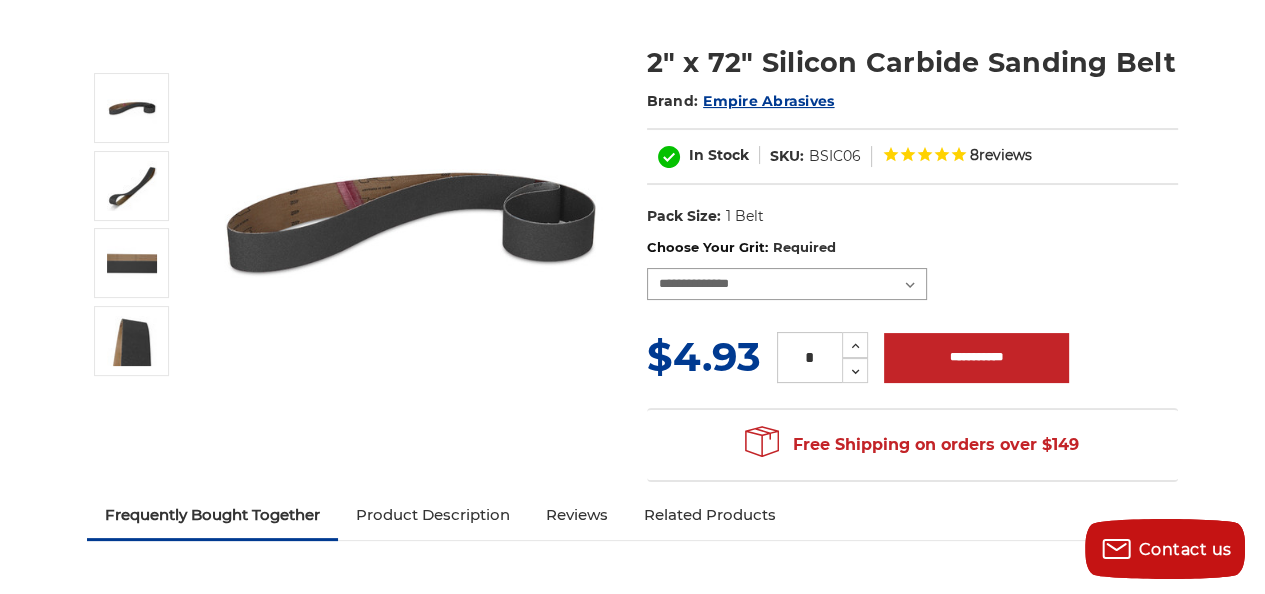 select on "****" 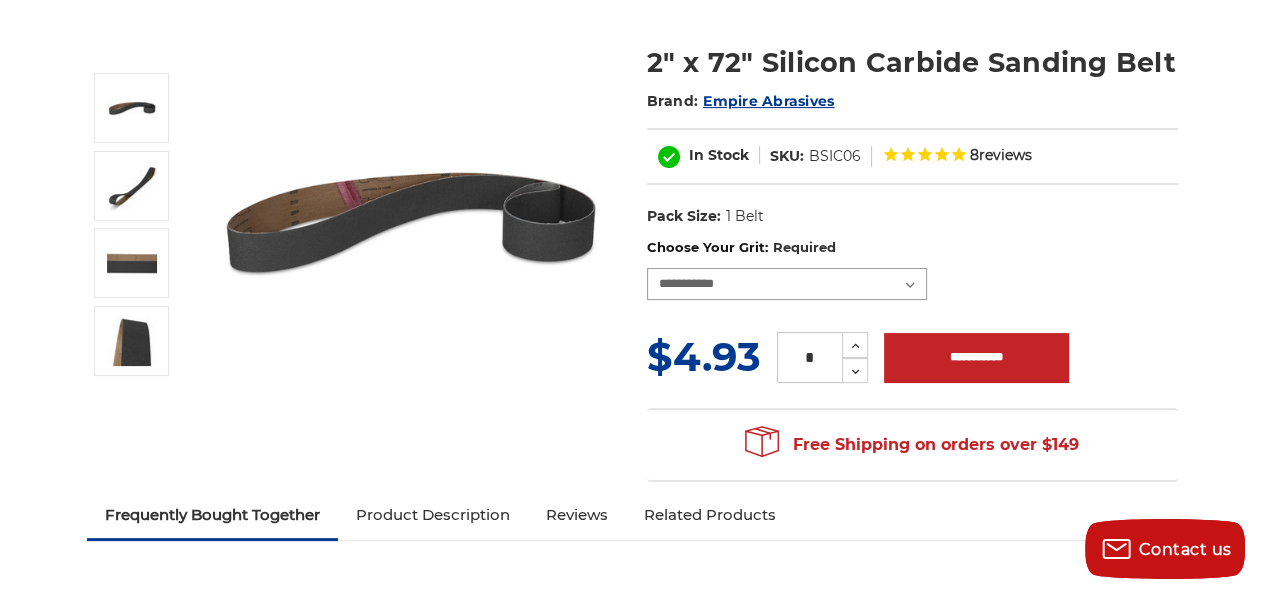 click on "**********" at bounding box center (787, 284) 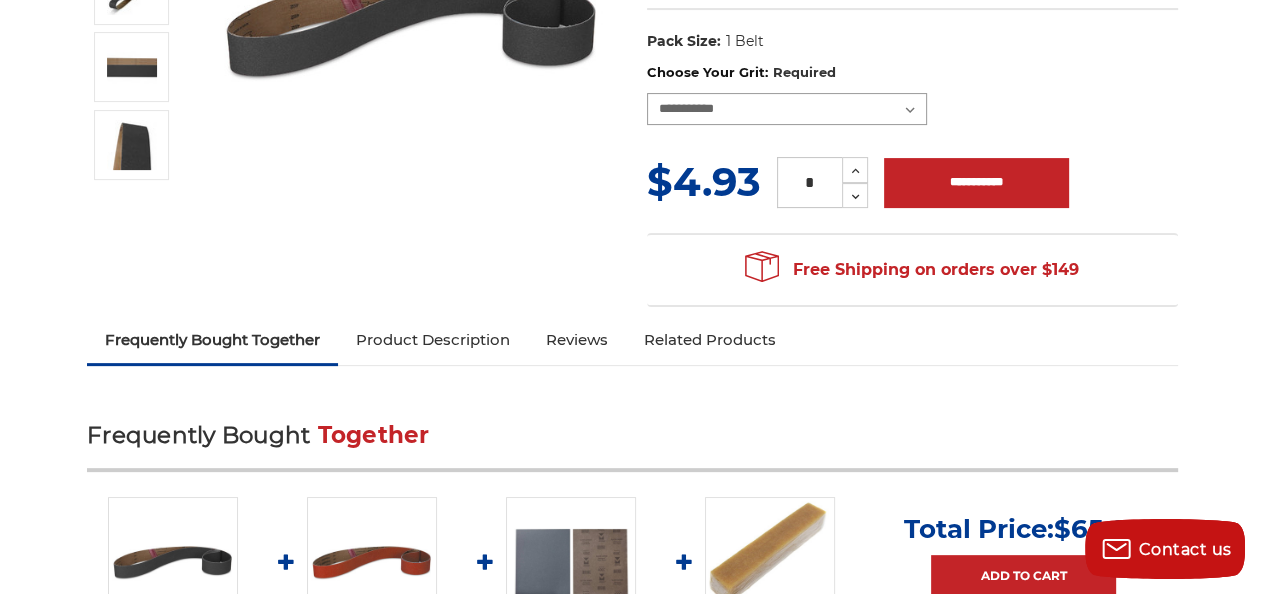 scroll, scrollTop: 499, scrollLeft: 0, axis: vertical 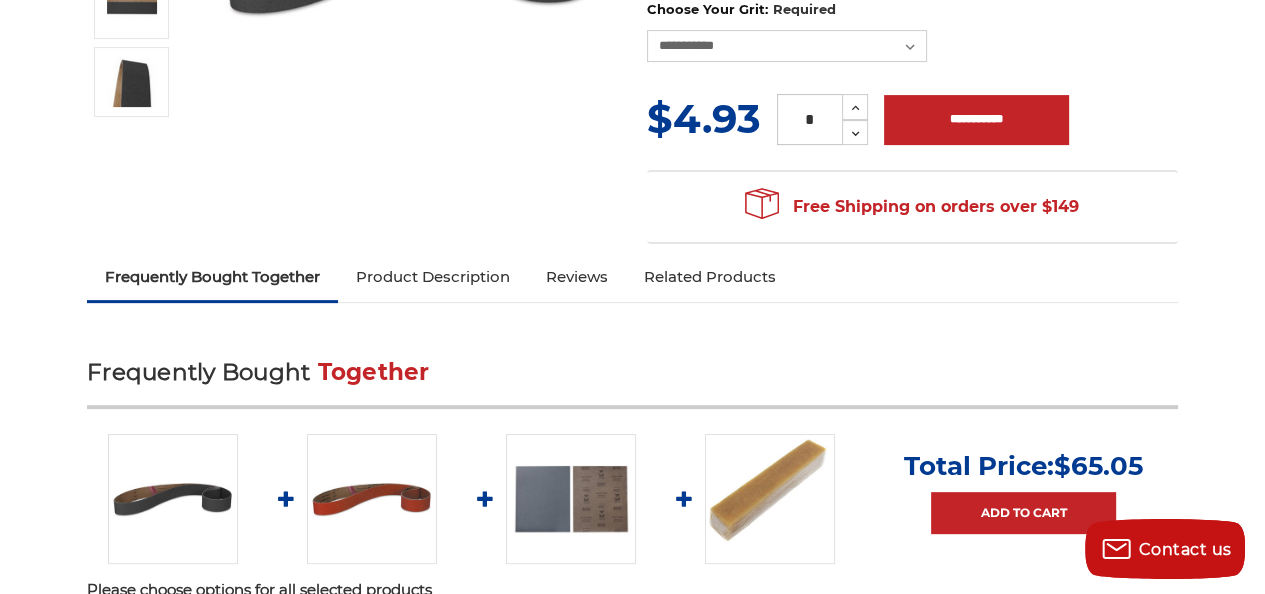click on "Product Description" at bounding box center (433, 277) 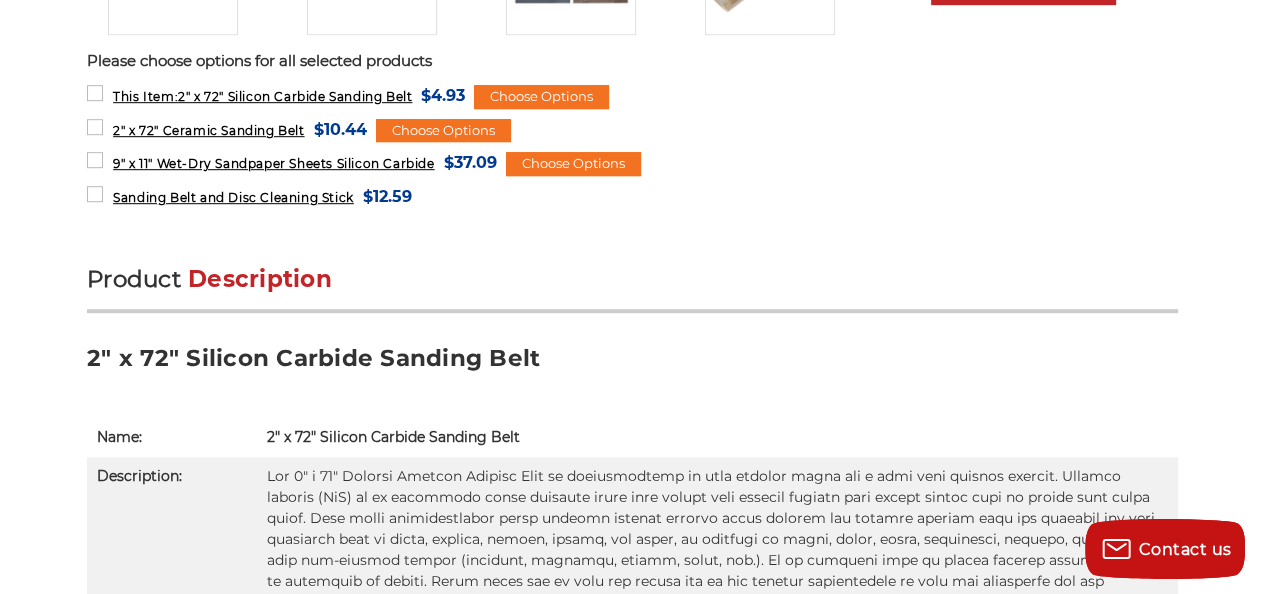 scroll, scrollTop: 1263, scrollLeft: 0, axis: vertical 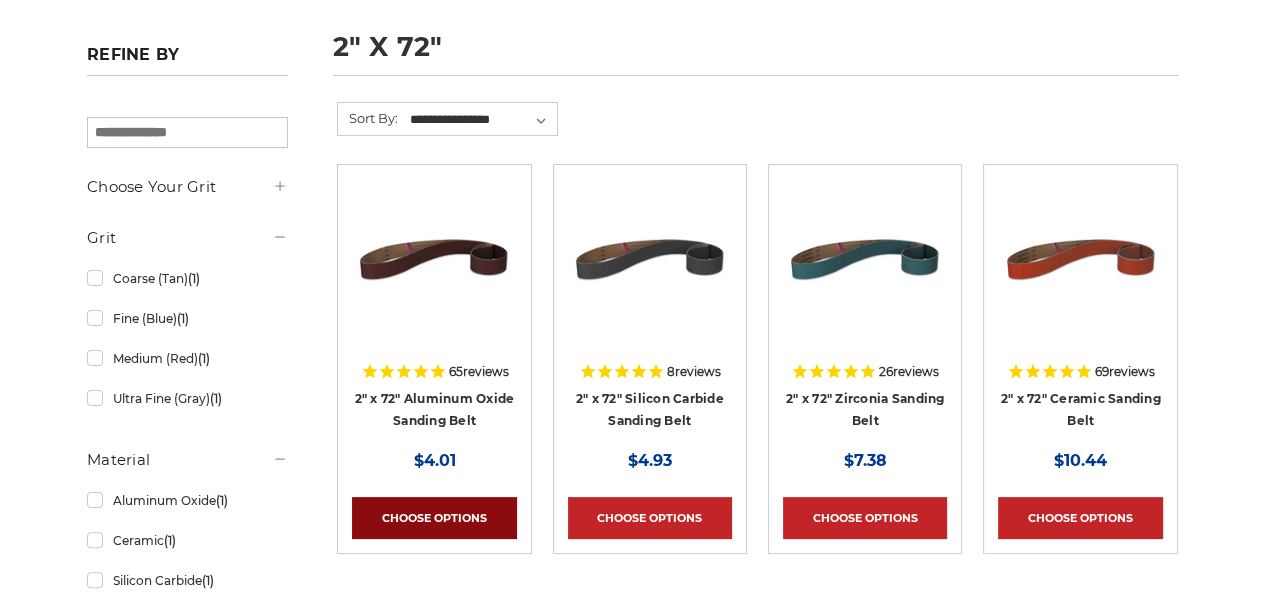 click on "Choose Options" at bounding box center [434, 518] 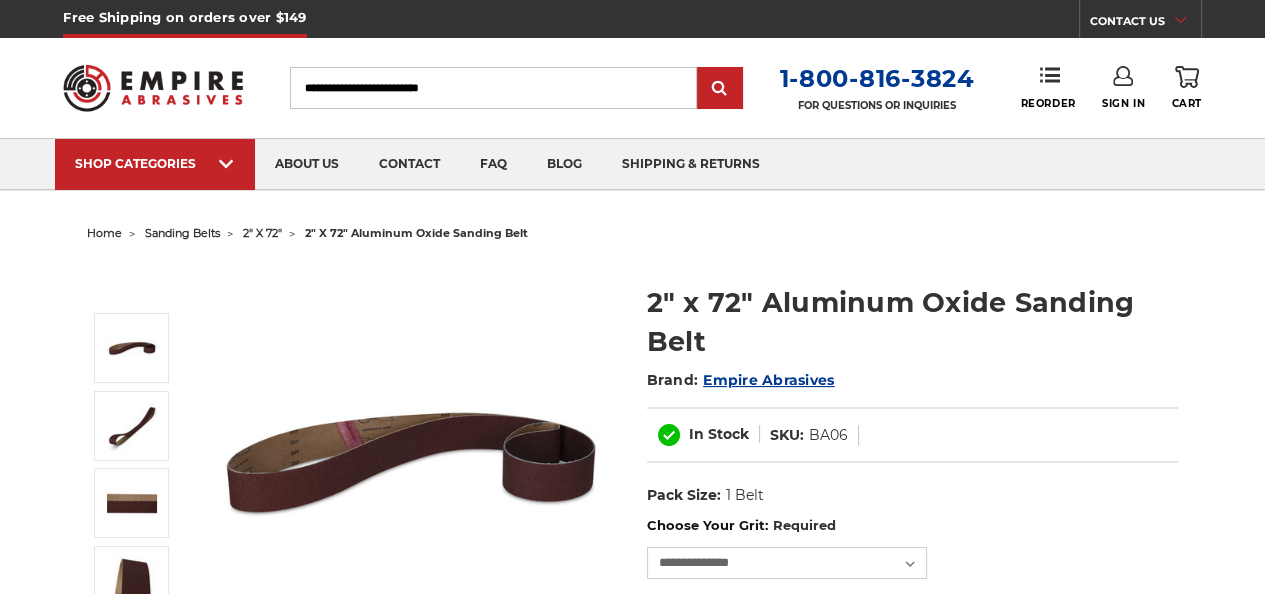 scroll, scrollTop: 250, scrollLeft: 0, axis: vertical 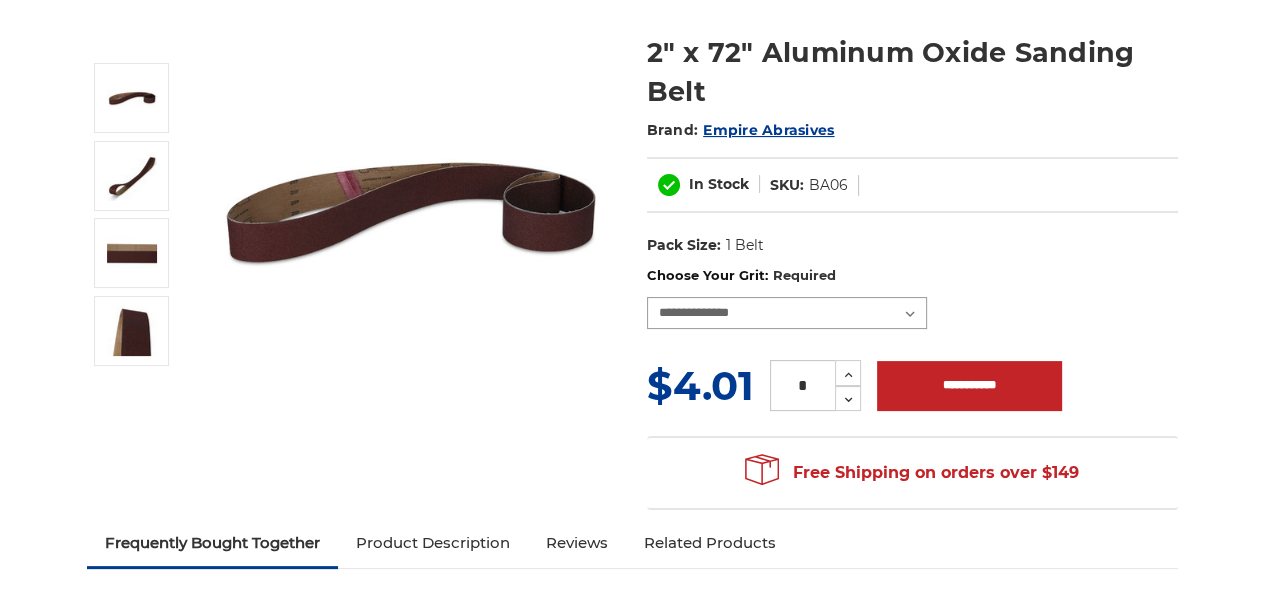 click on "**********" at bounding box center [787, 313] 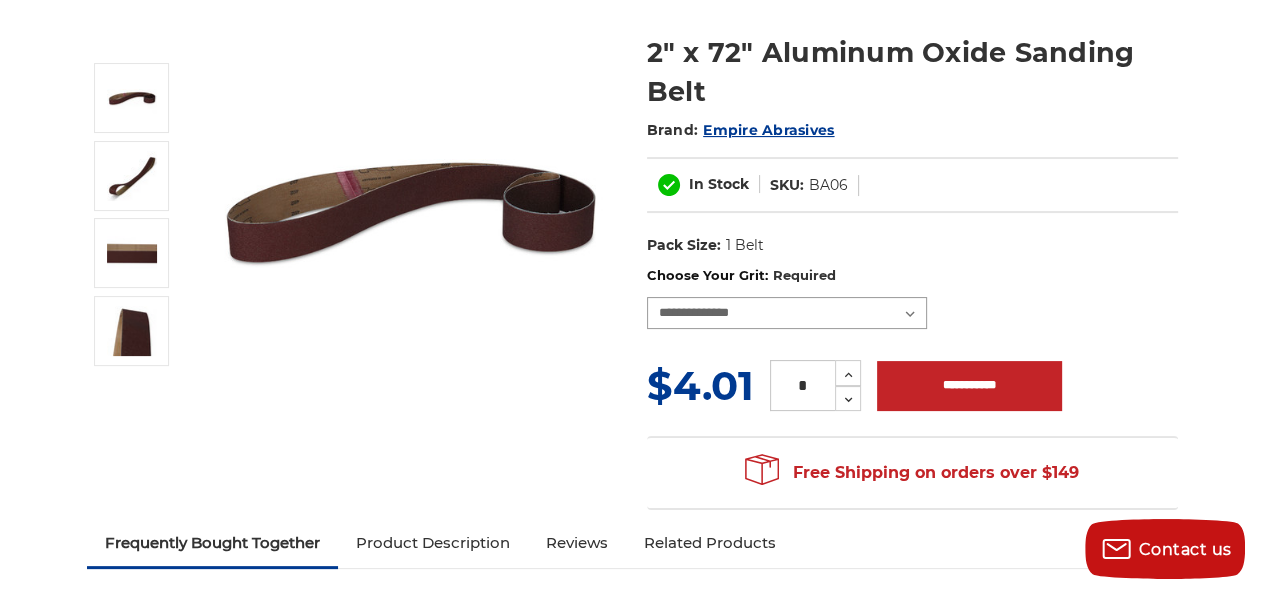 scroll, scrollTop: 0, scrollLeft: 0, axis: both 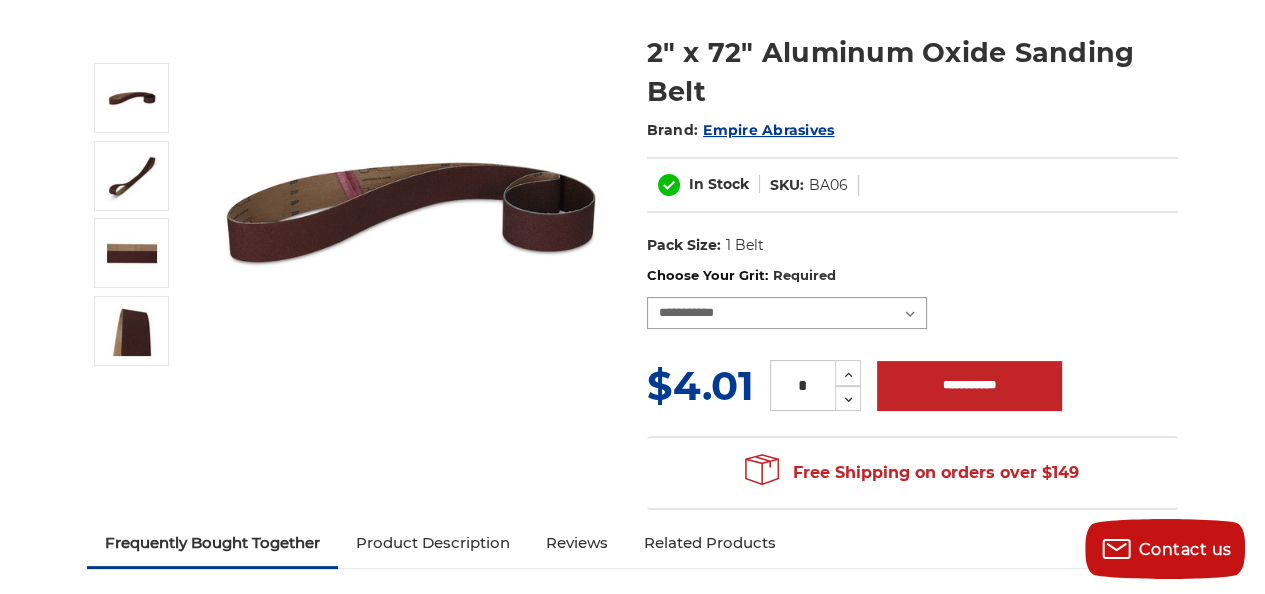 click on "**********" at bounding box center (787, 313) 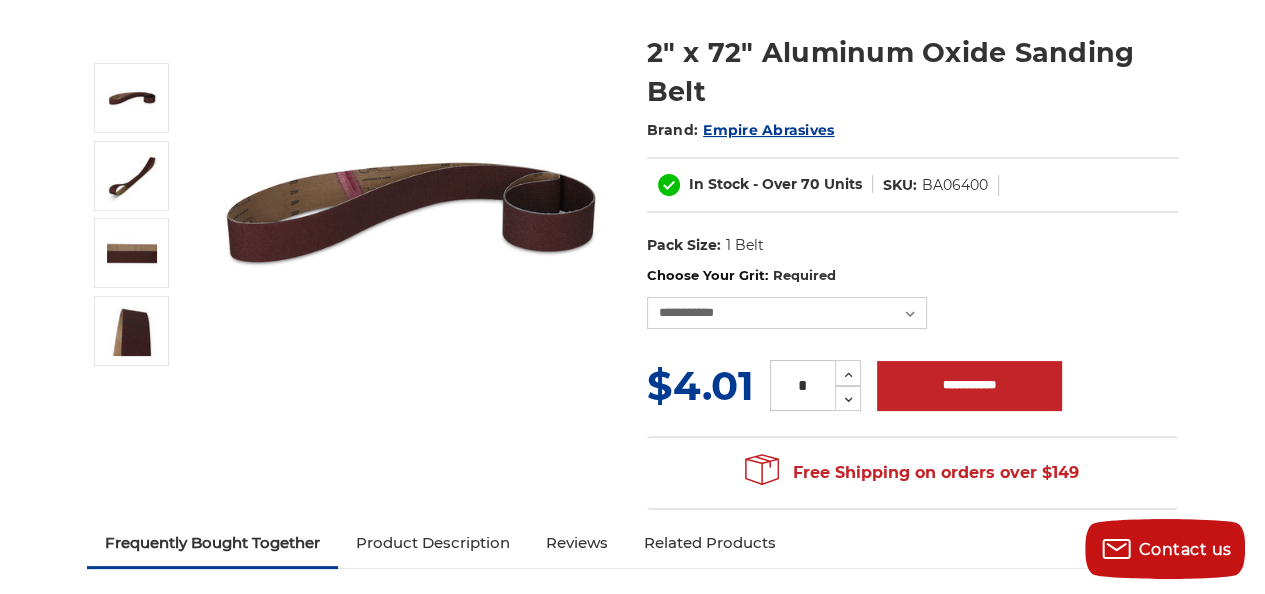 click on "Product Description" at bounding box center (433, 543) 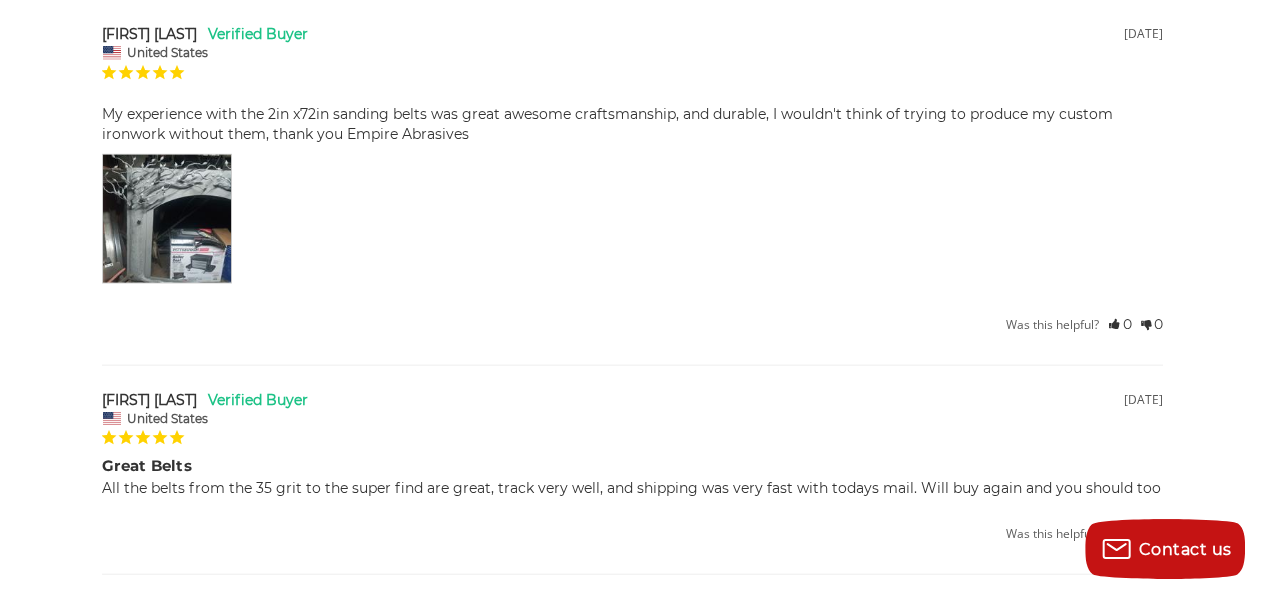 scroll, scrollTop: 0, scrollLeft: 0, axis: both 